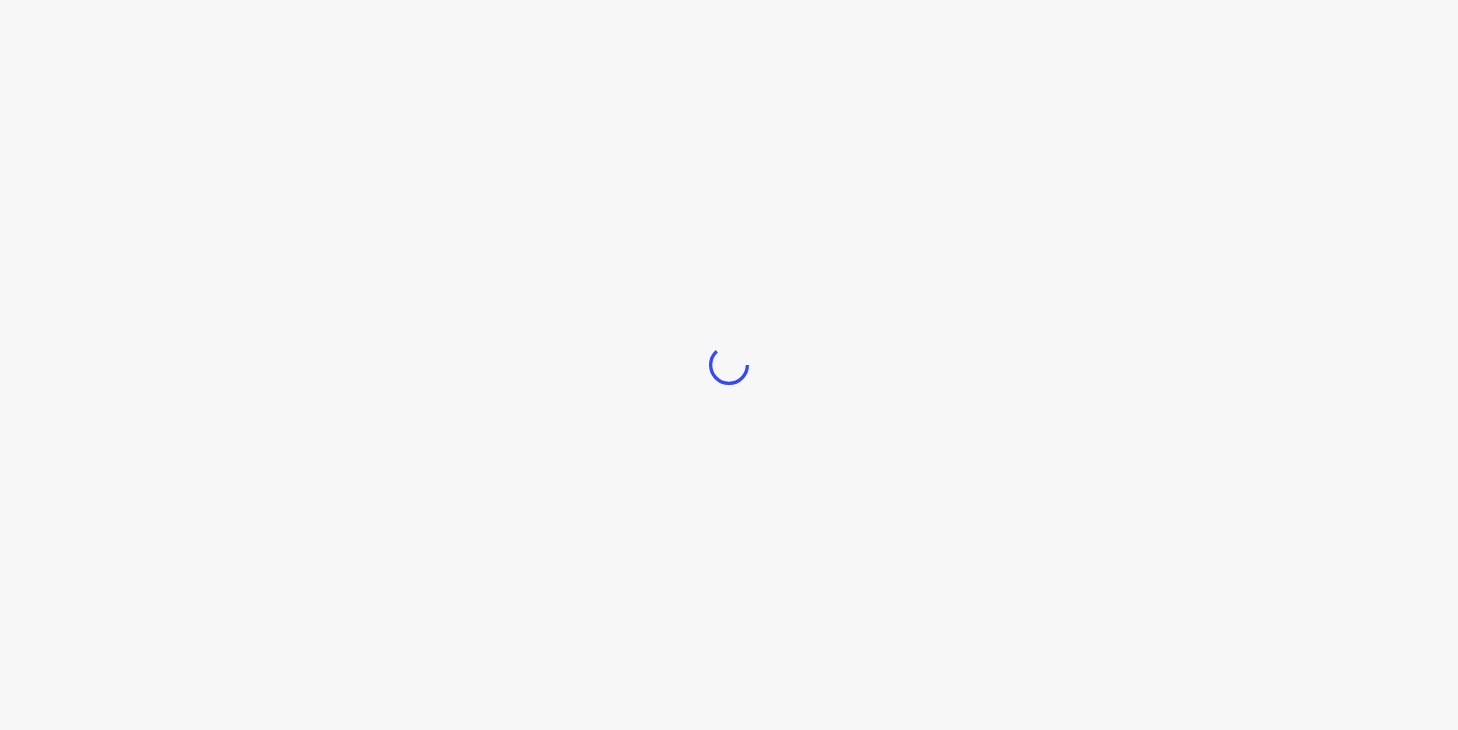 scroll, scrollTop: 0, scrollLeft: 0, axis: both 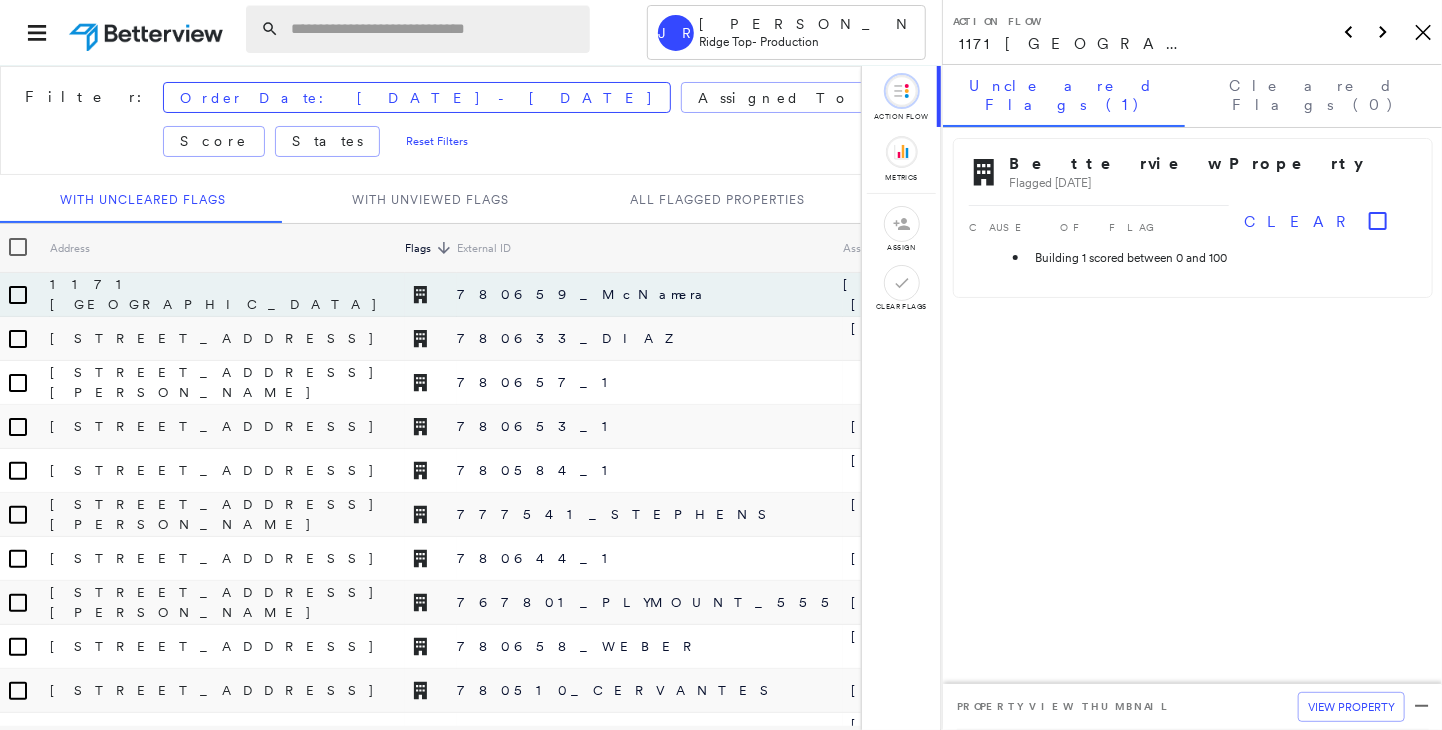 click at bounding box center [434, 29] 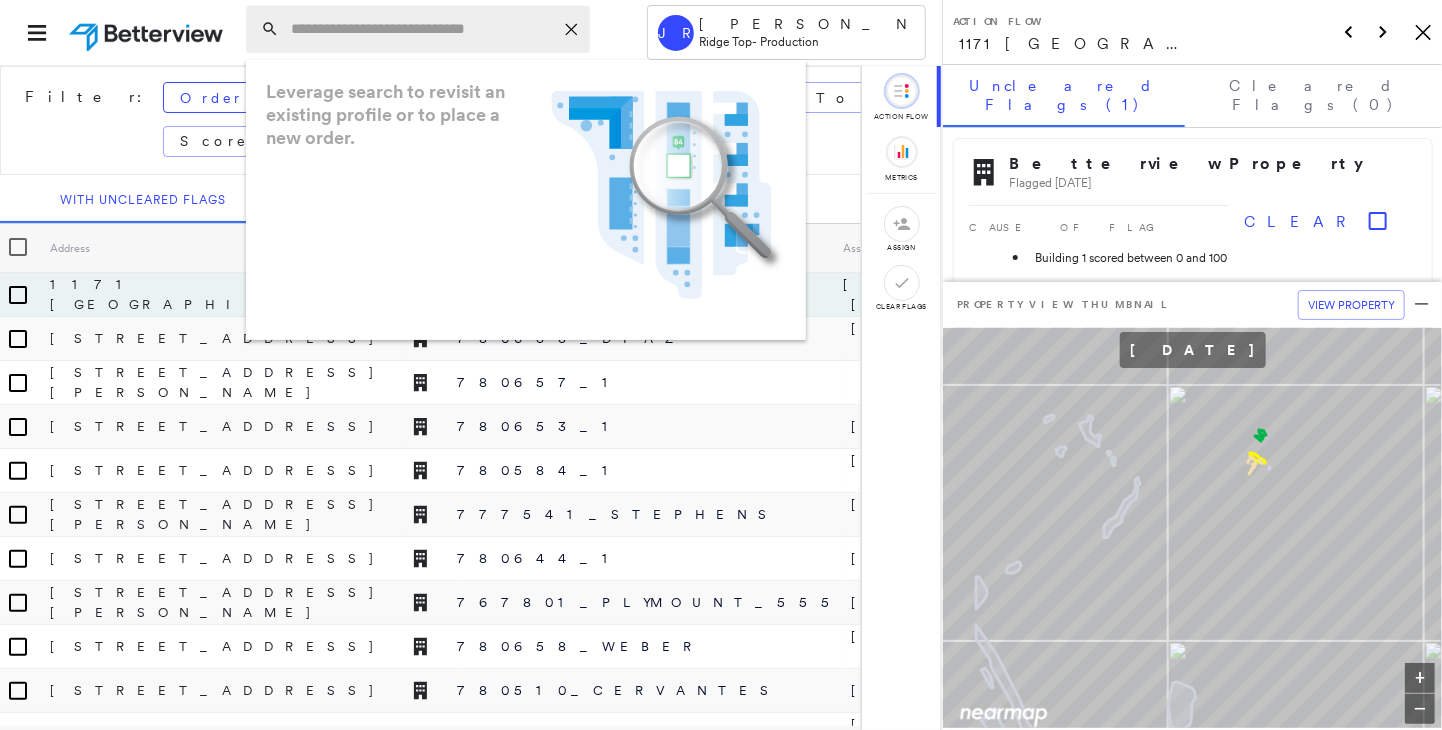 paste on "**********" 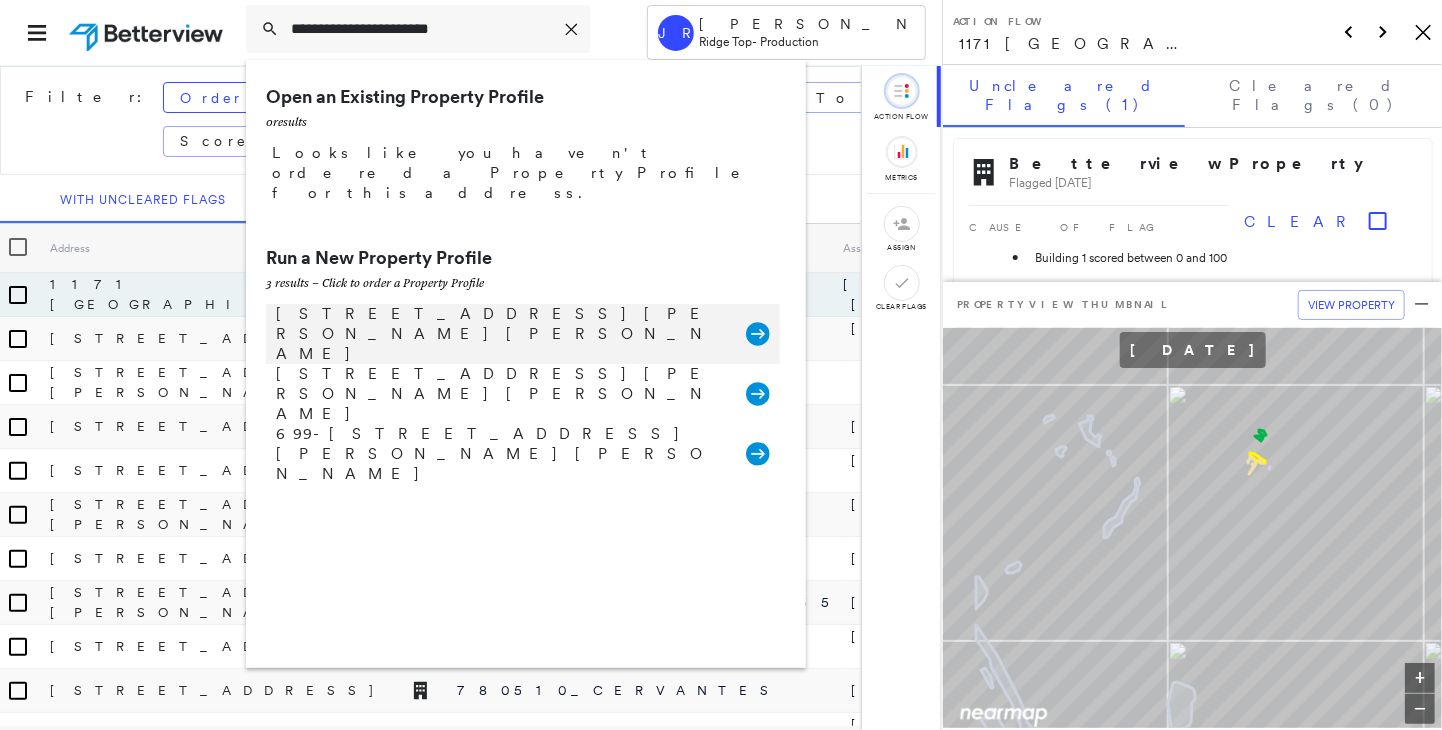type on "**********" 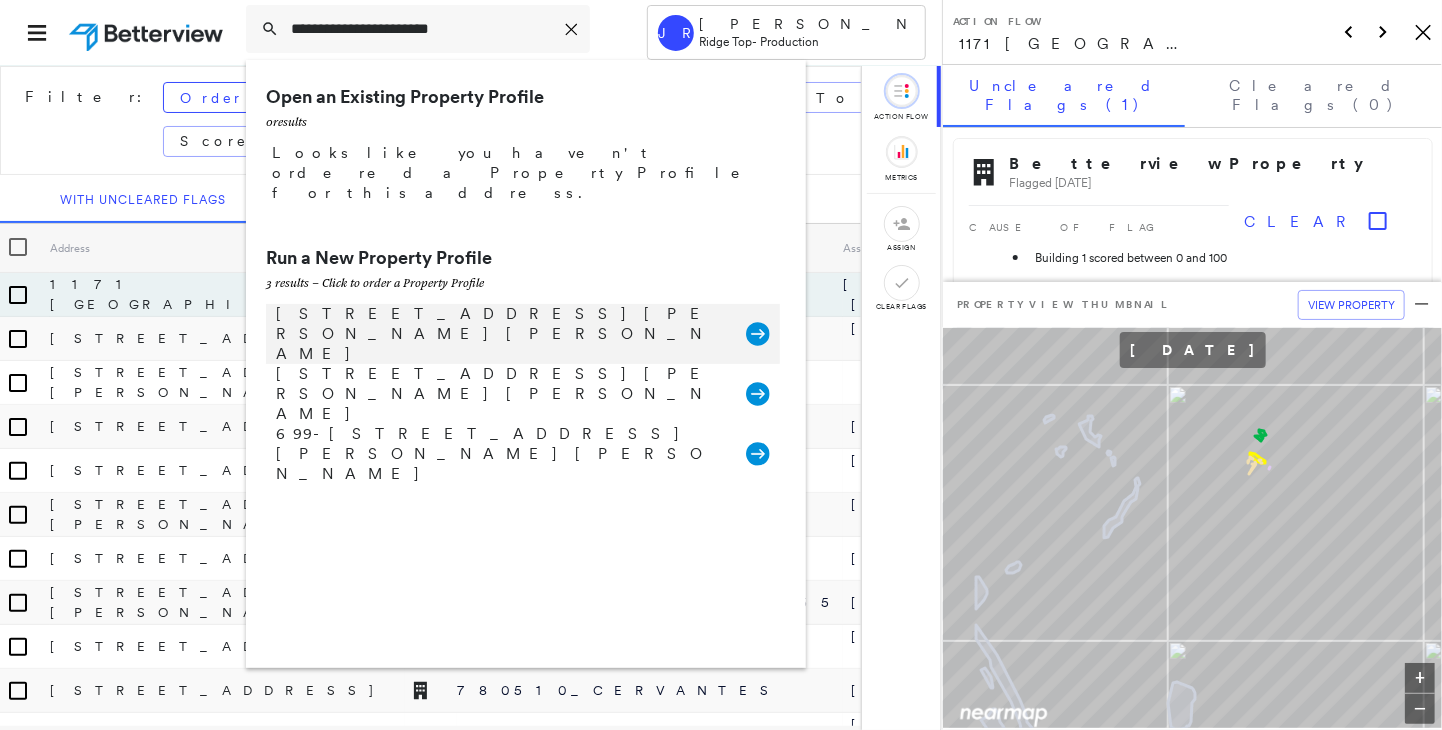 click on "[STREET_ADDRESS][PERSON_NAME][PERSON_NAME]" at bounding box center [501, 334] 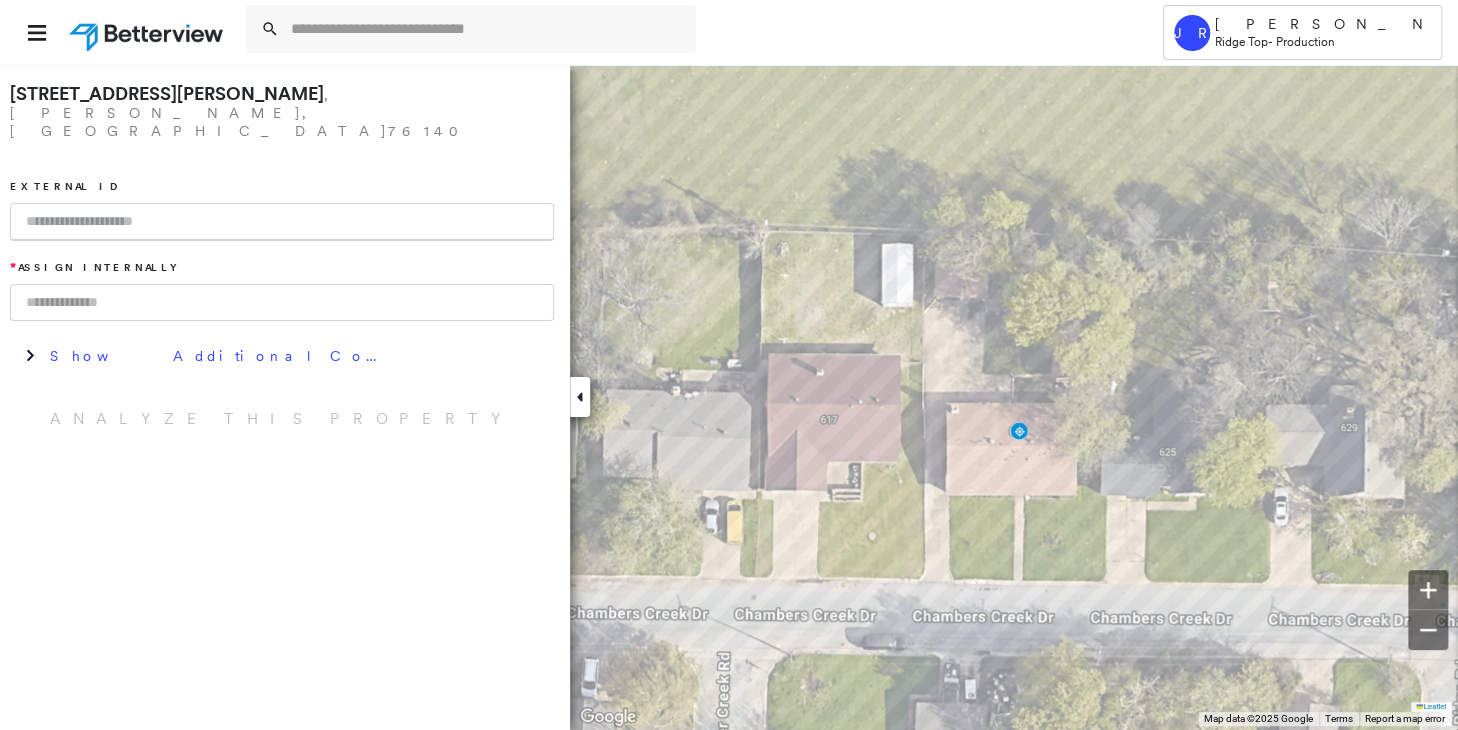 click at bounding box center (282, 222) 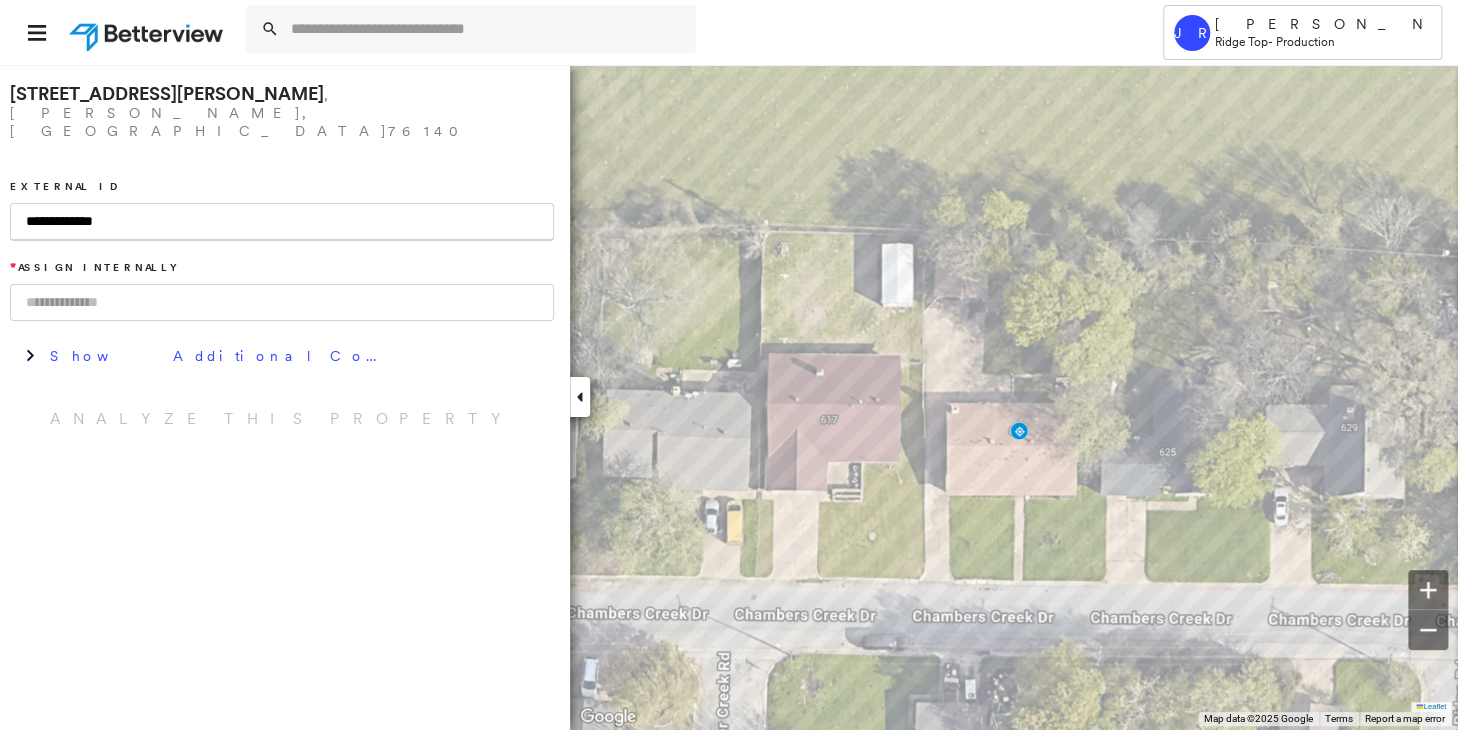 drag, startPoint x: 80, startPoint y: 190, endPoint x: -79, endPoint y: 179, distance: 159.38005 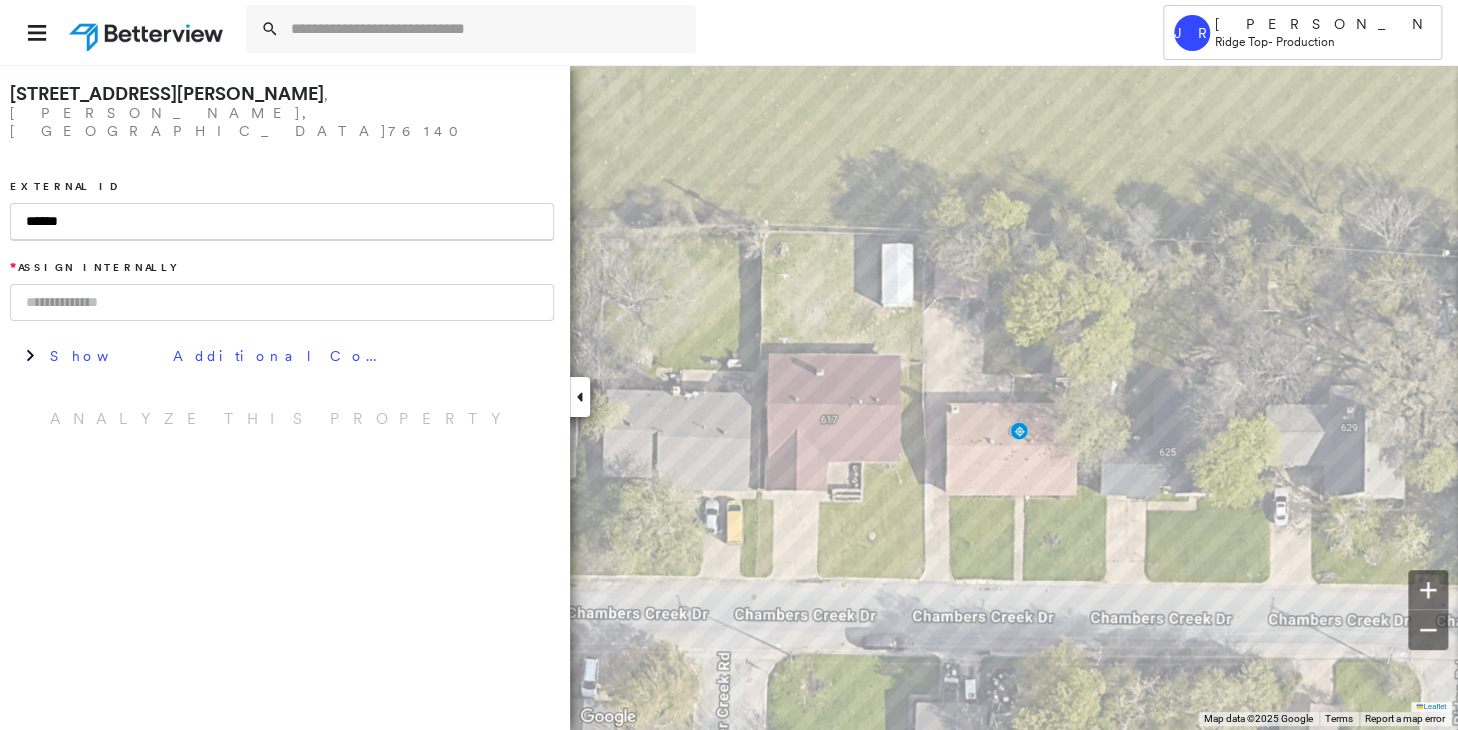 type on "******" 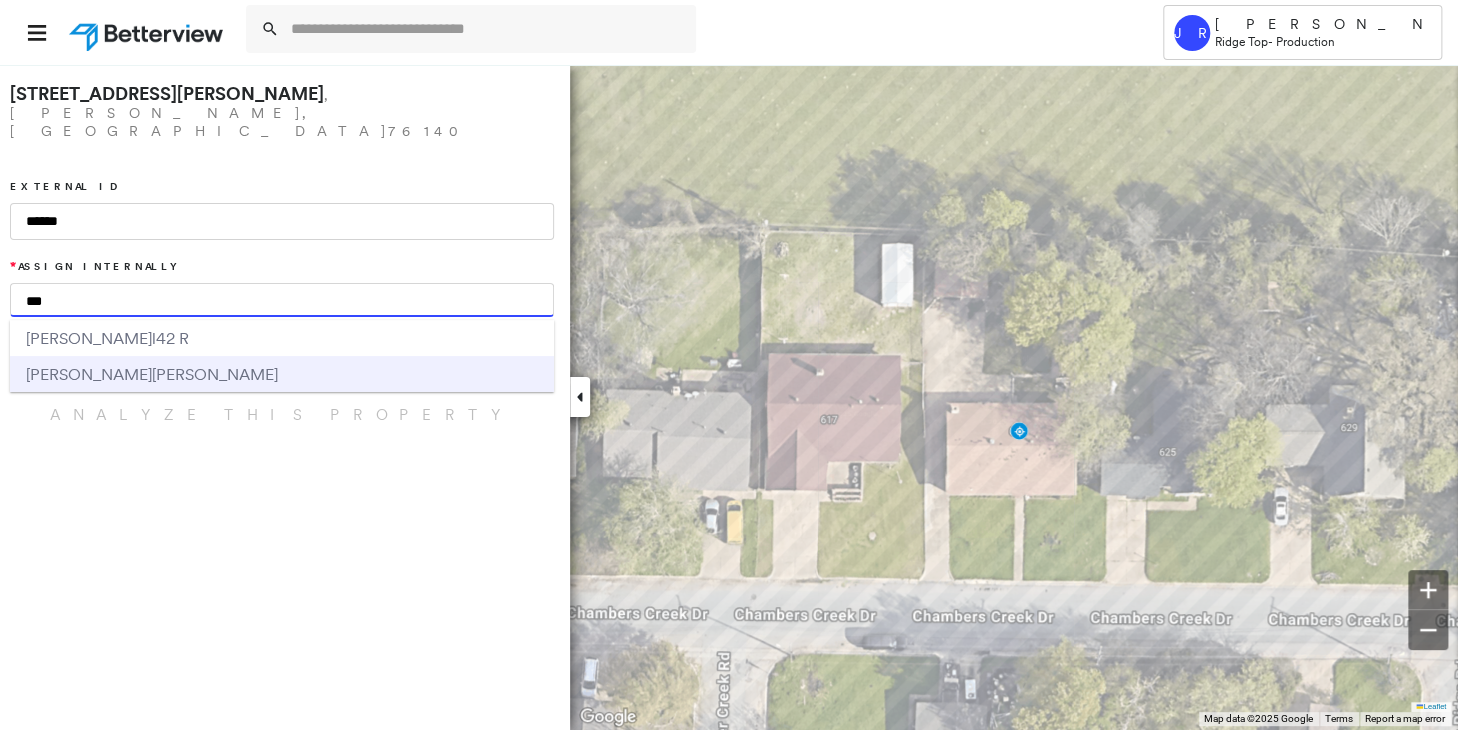 type on "***" 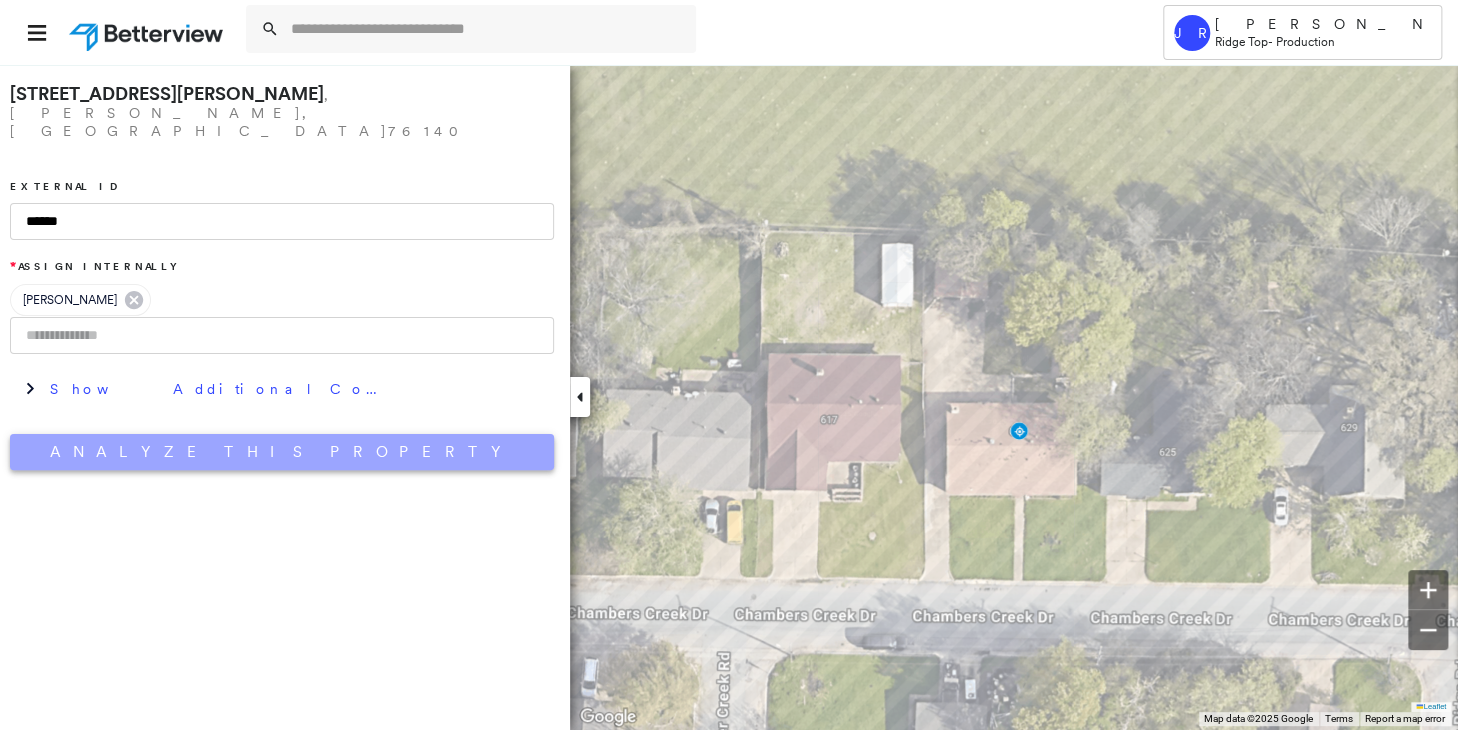 click on "Analyze This Property" at bounding box center [282, 452] 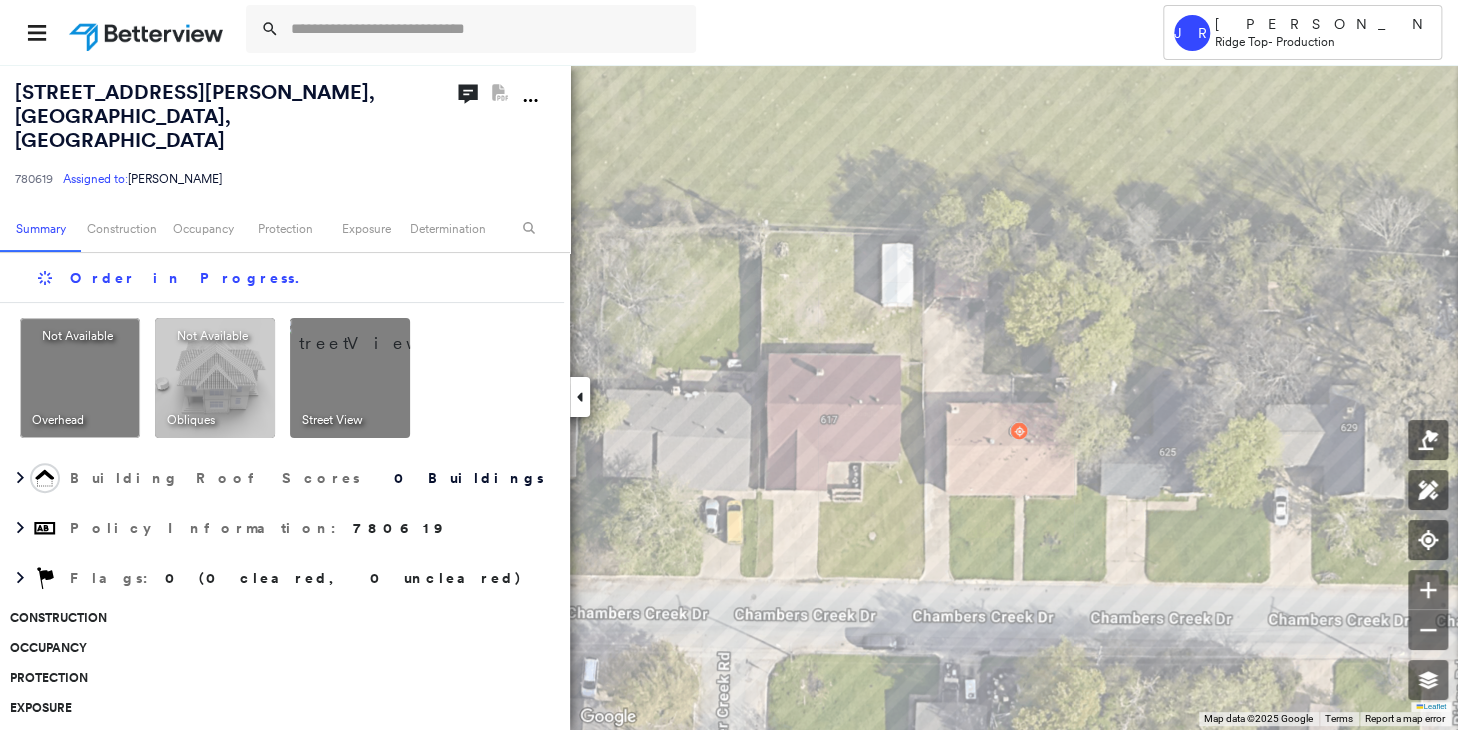 click at bounding box center [580, 397] 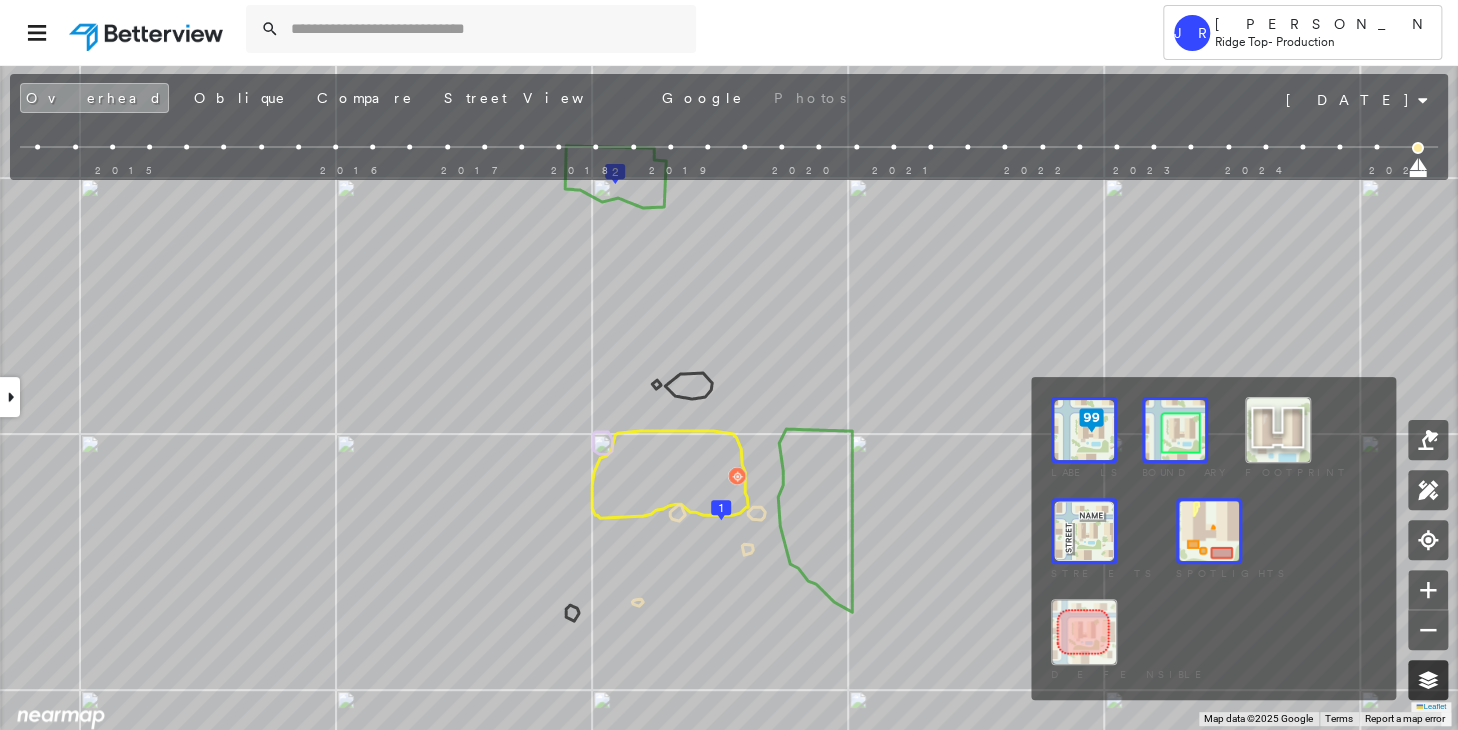 click at bounding box center (1428, 680) 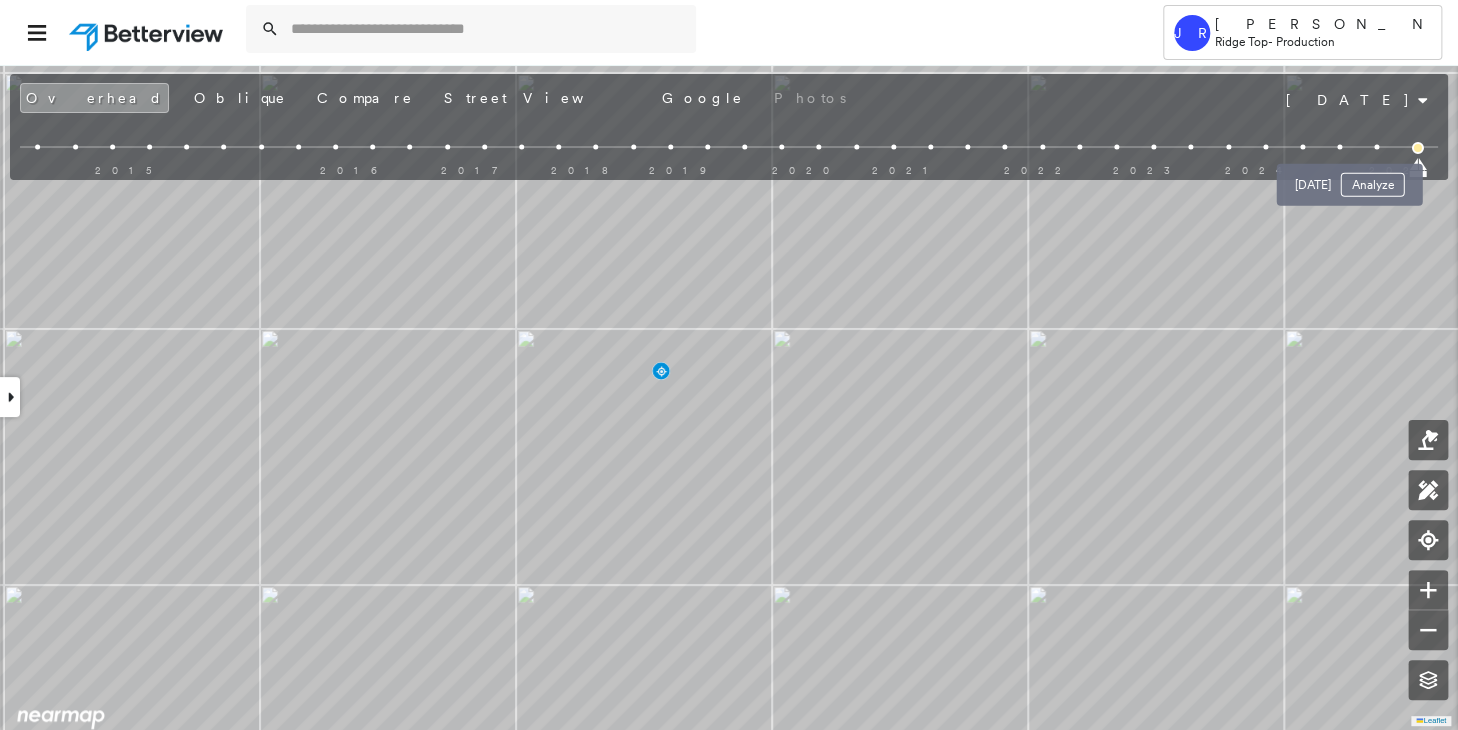 click at bounding box center [1376, 147] 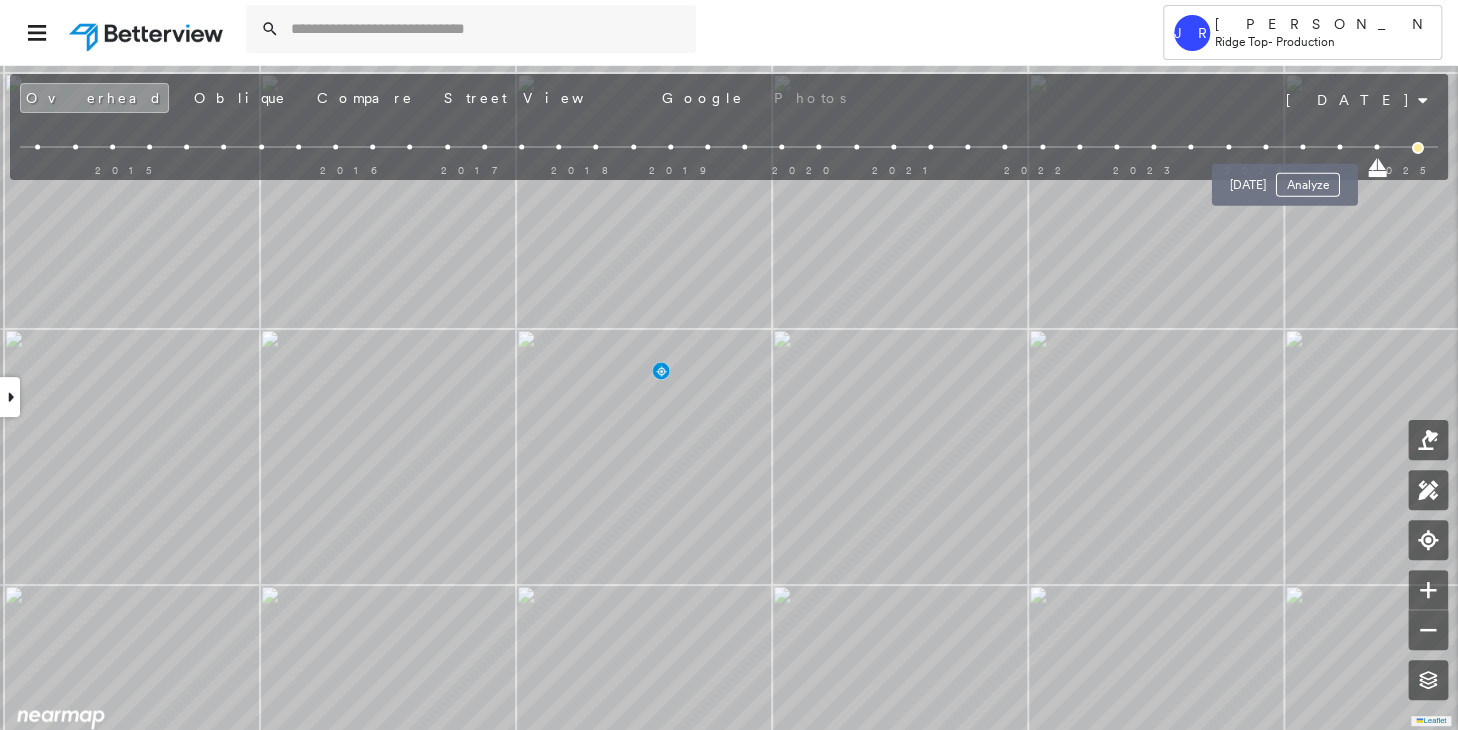 click on "[DATE] Analyze" at bounding box center [1285, 179] 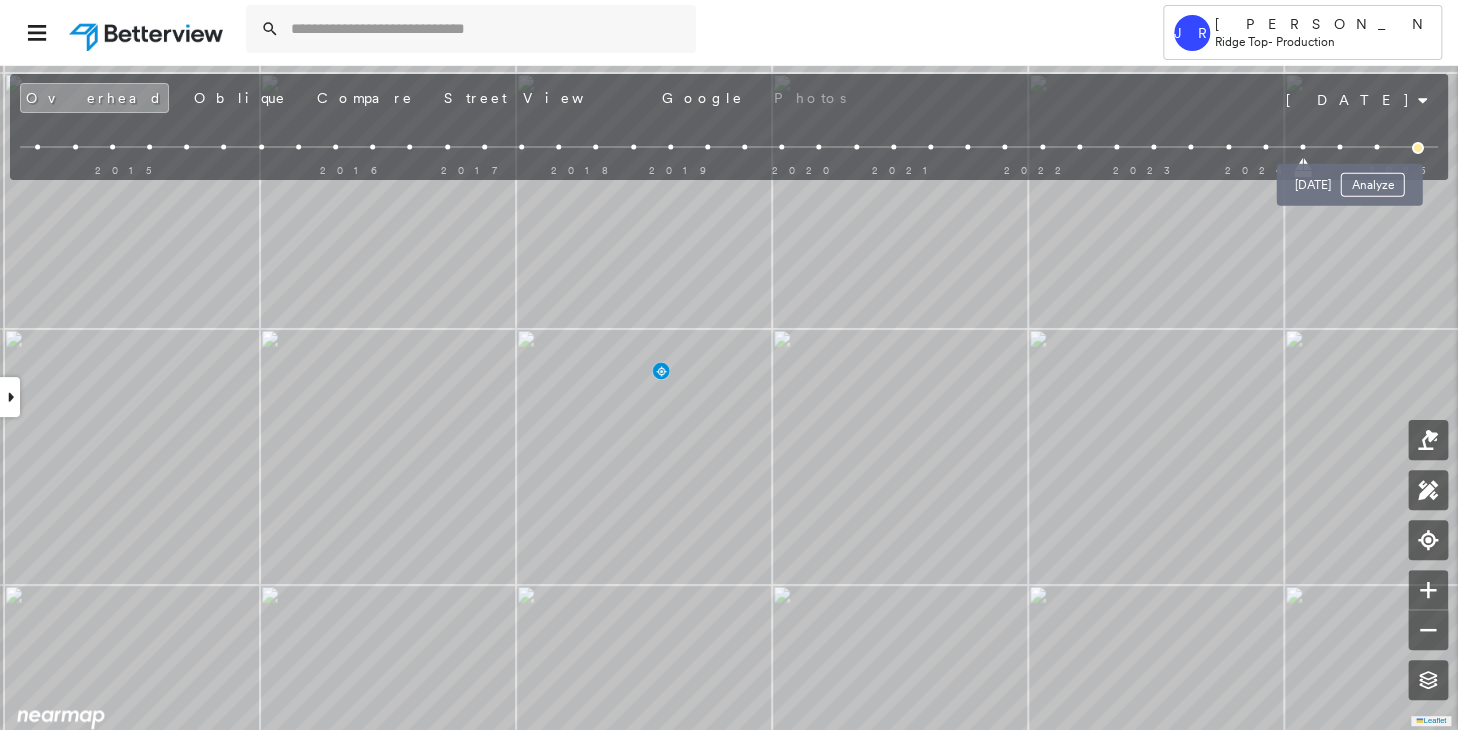 click at bounding box center [1376, 147] 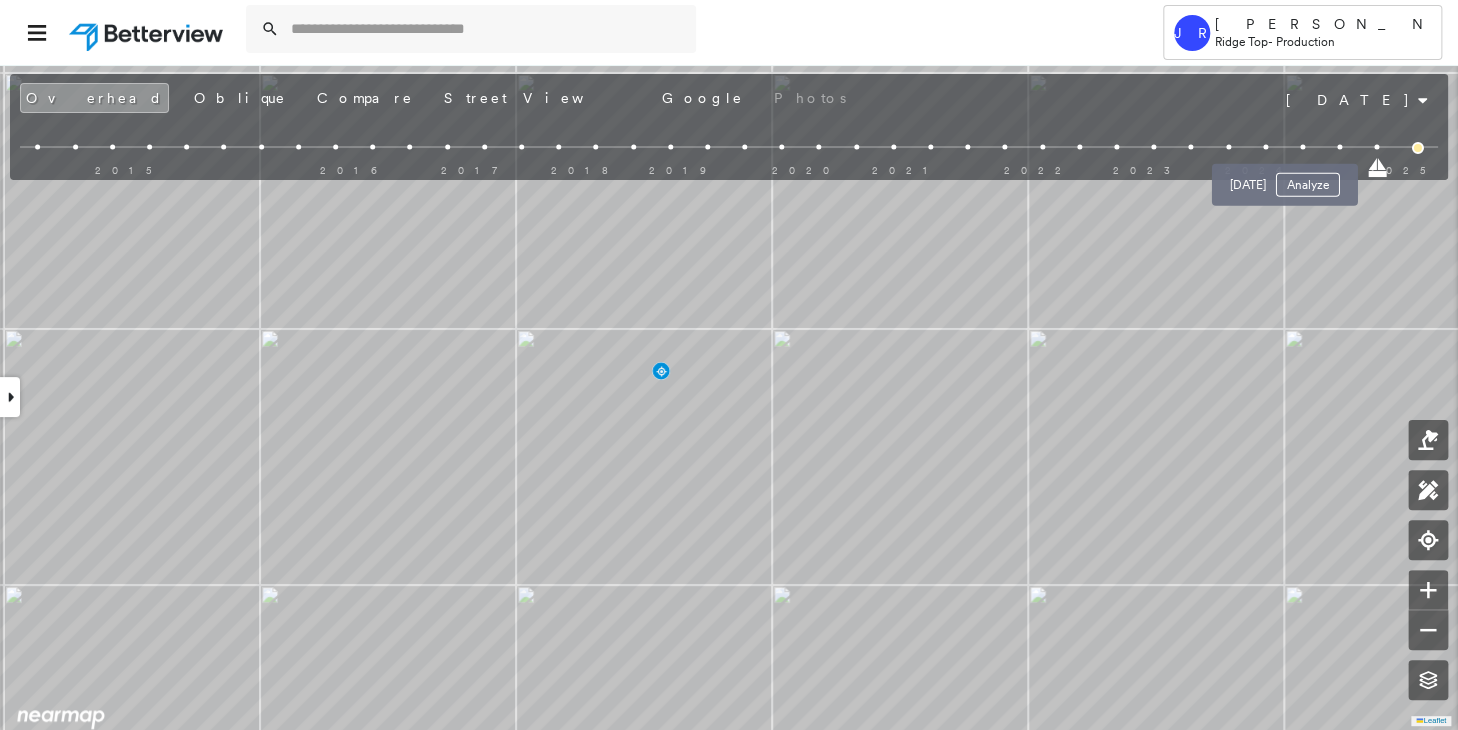click at bounding box center (1302, 147) 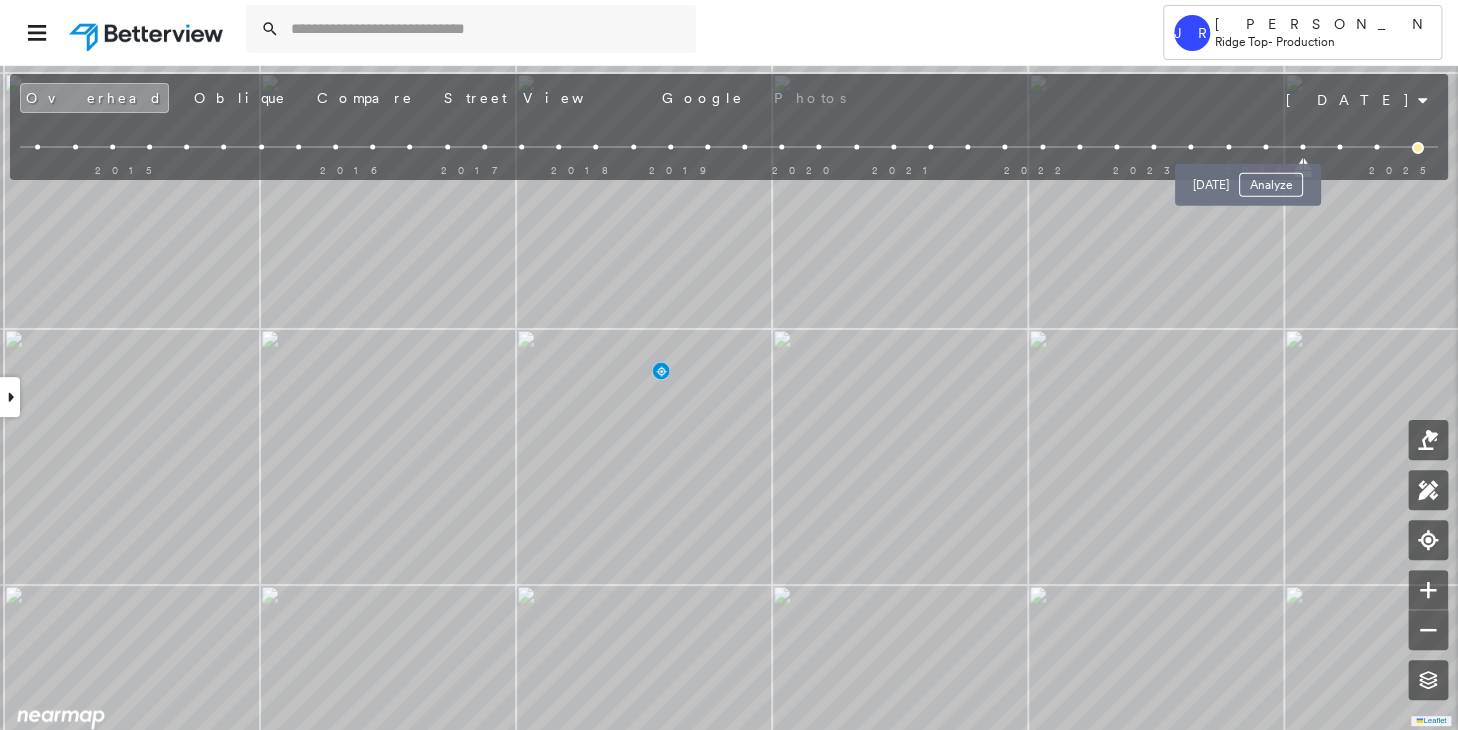 click at bounding box center [1265, 147] 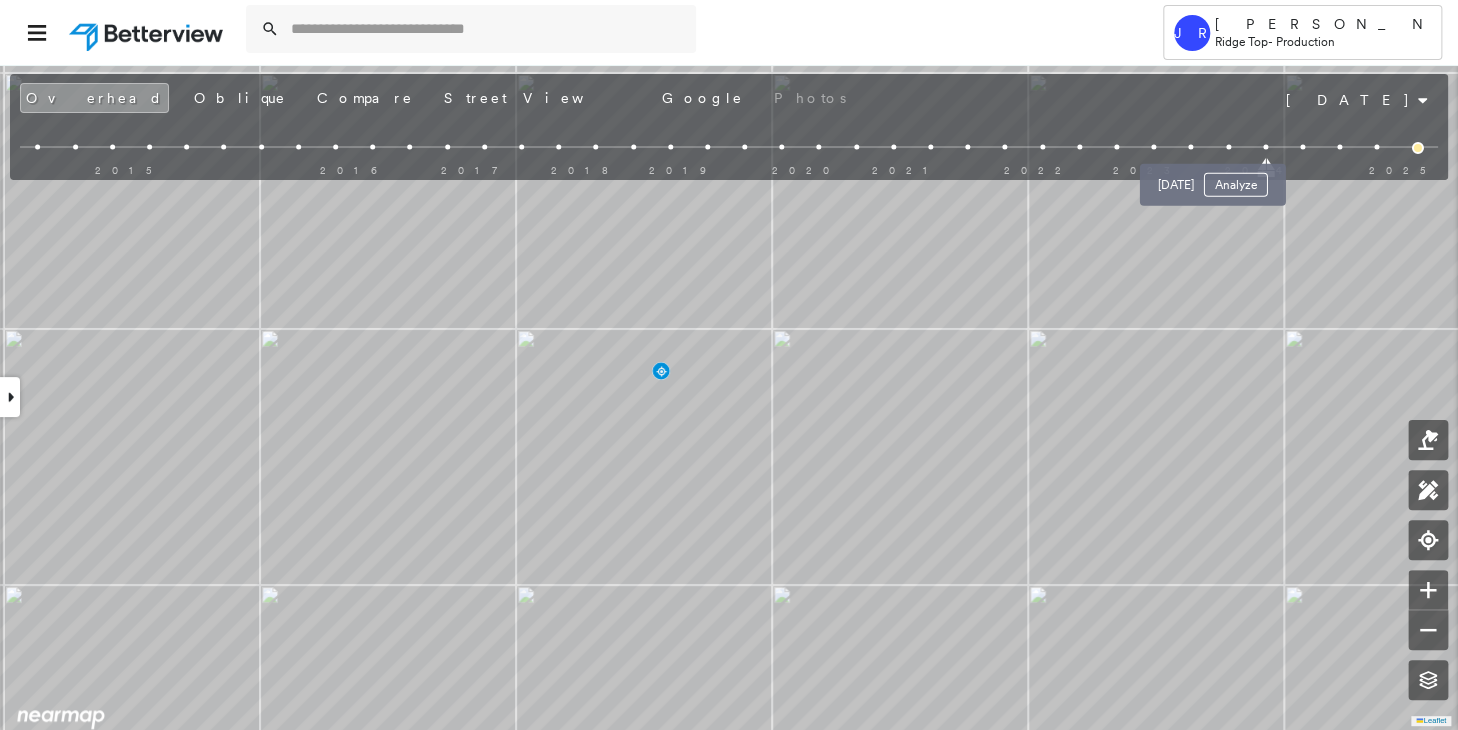 click on "[DATE] Analyze" at bounding box center (1213, 179) 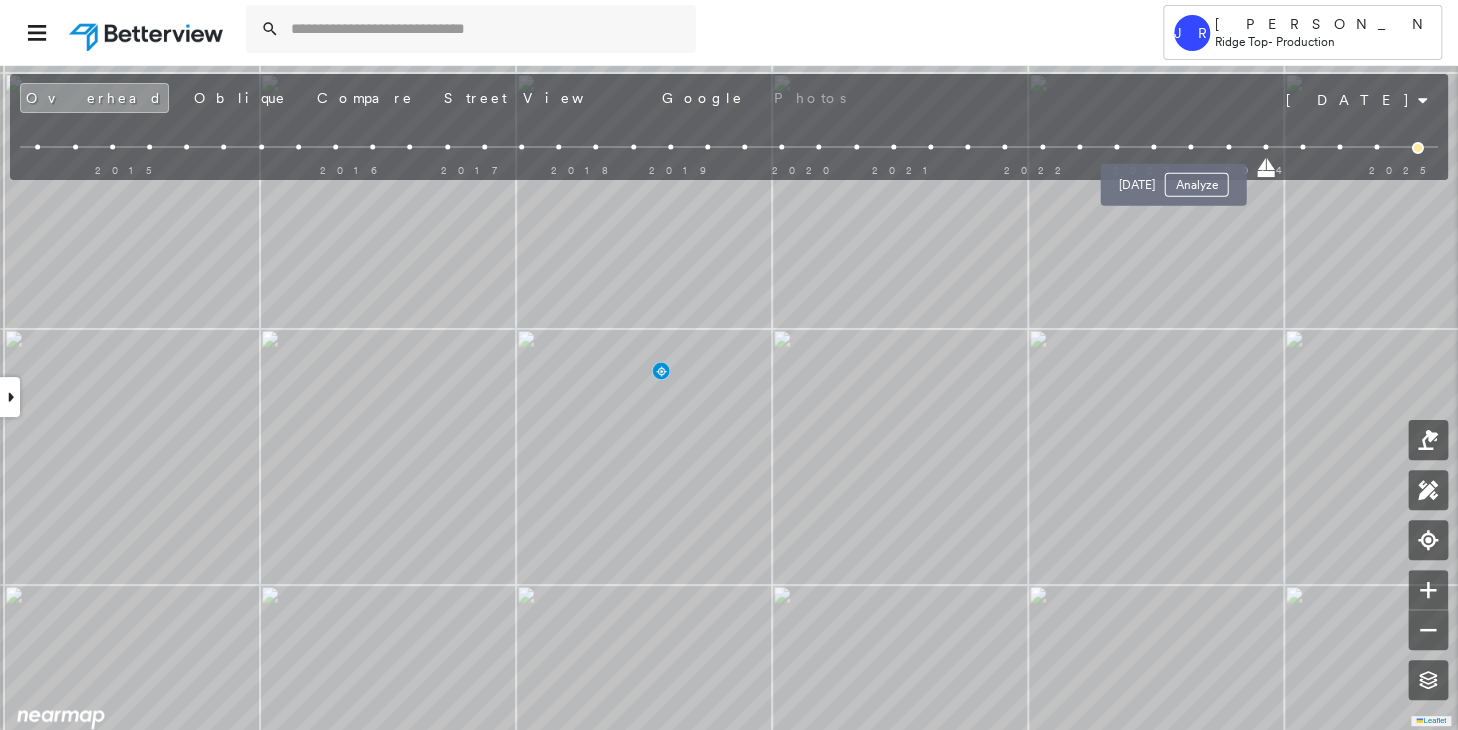 click on "[DATE] Analyze" at bounding box center (1173, 179) 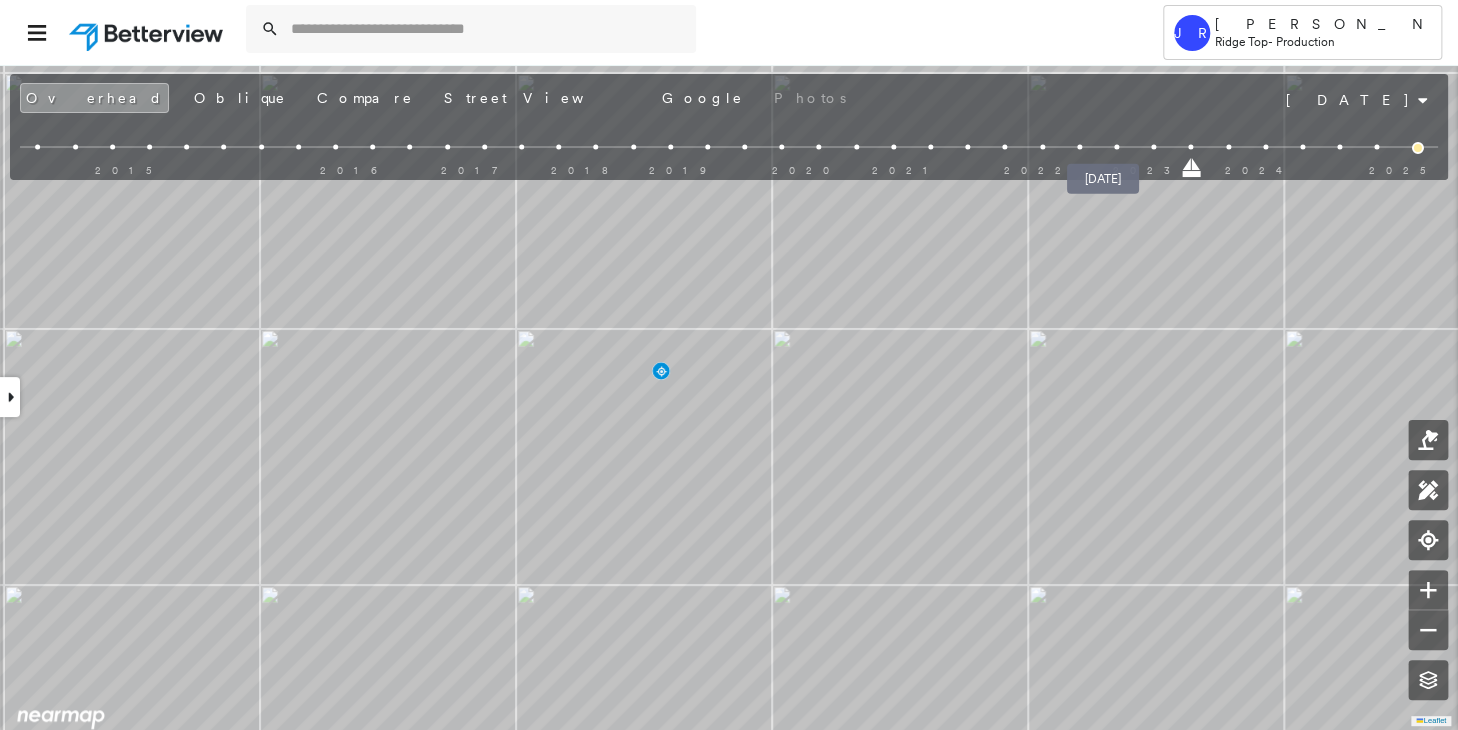 click at bounding box center [1116, 147] 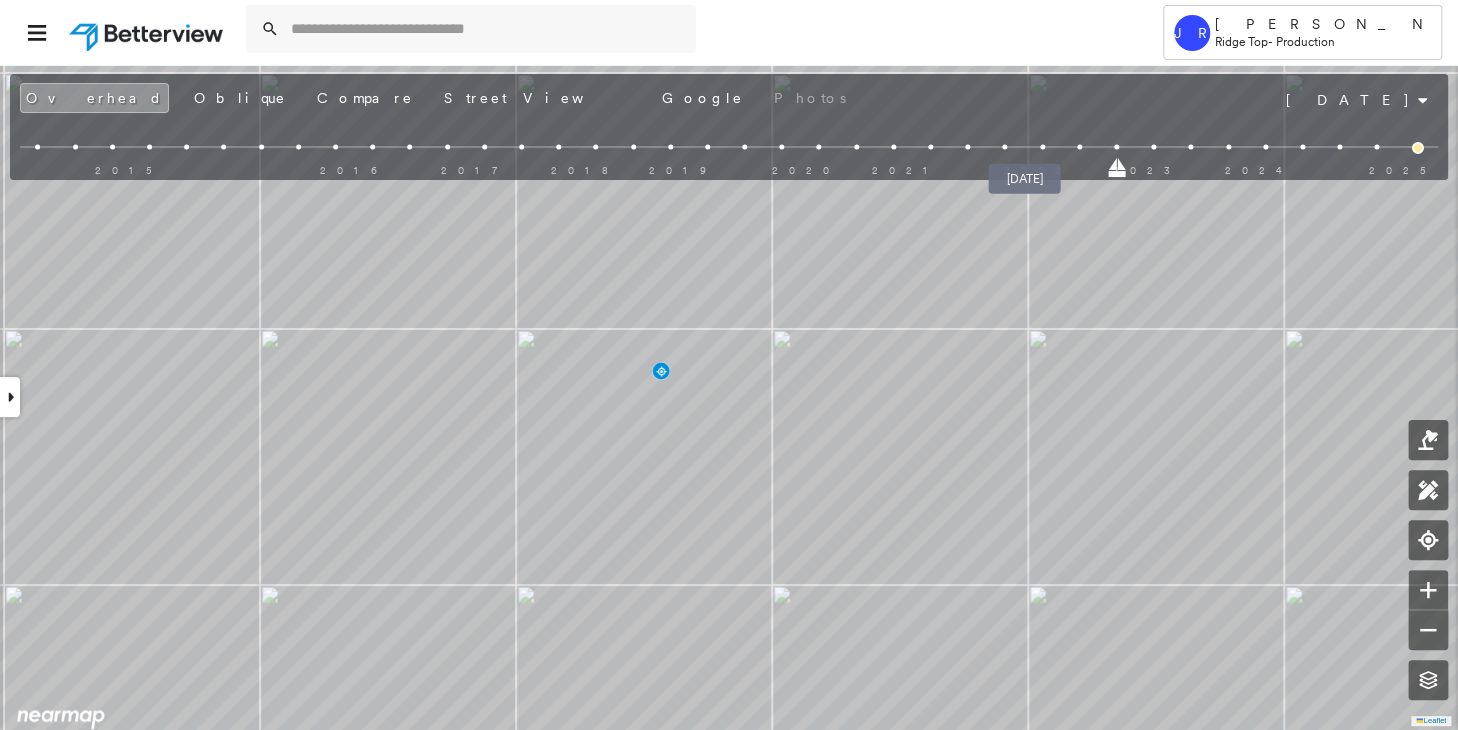 click at bounding box center (1042, 147) 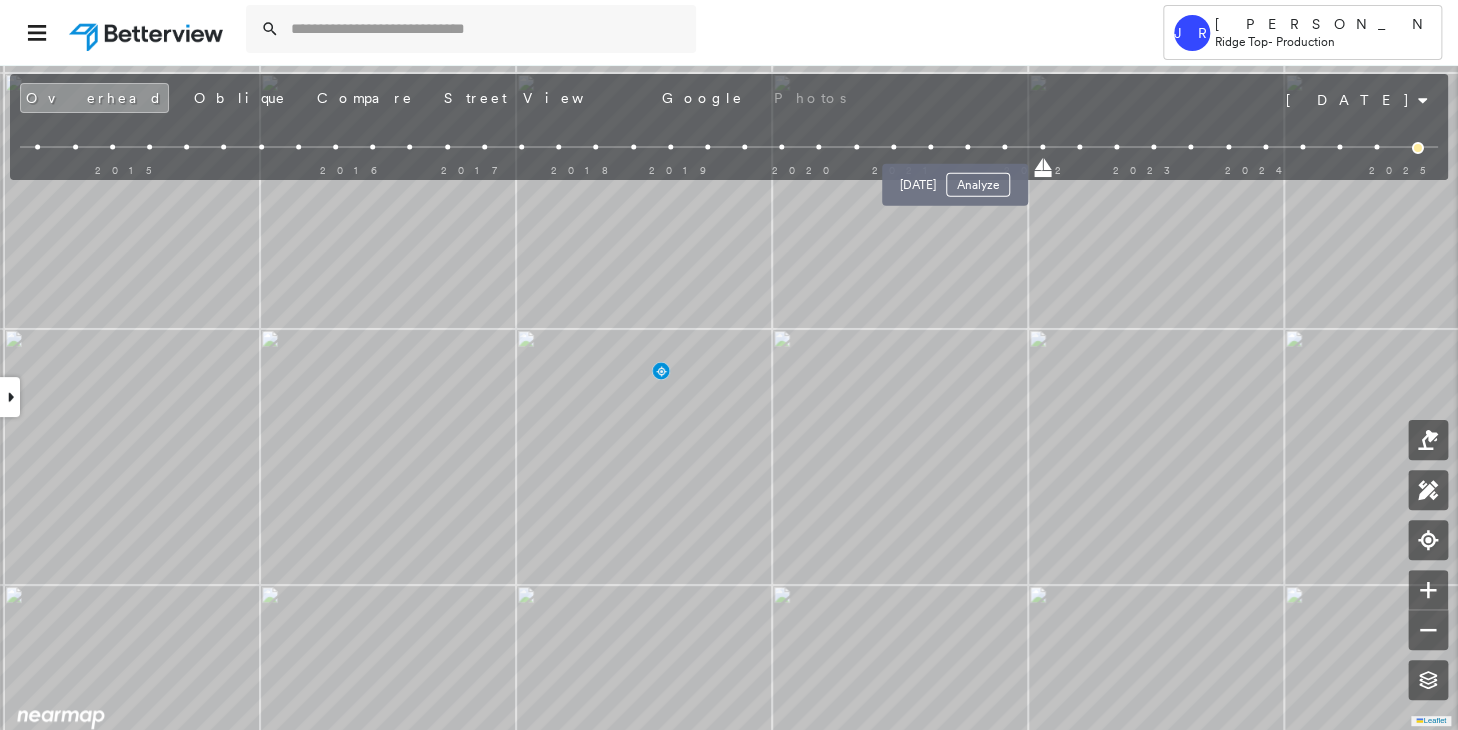 click at bounding box center (967, 147) 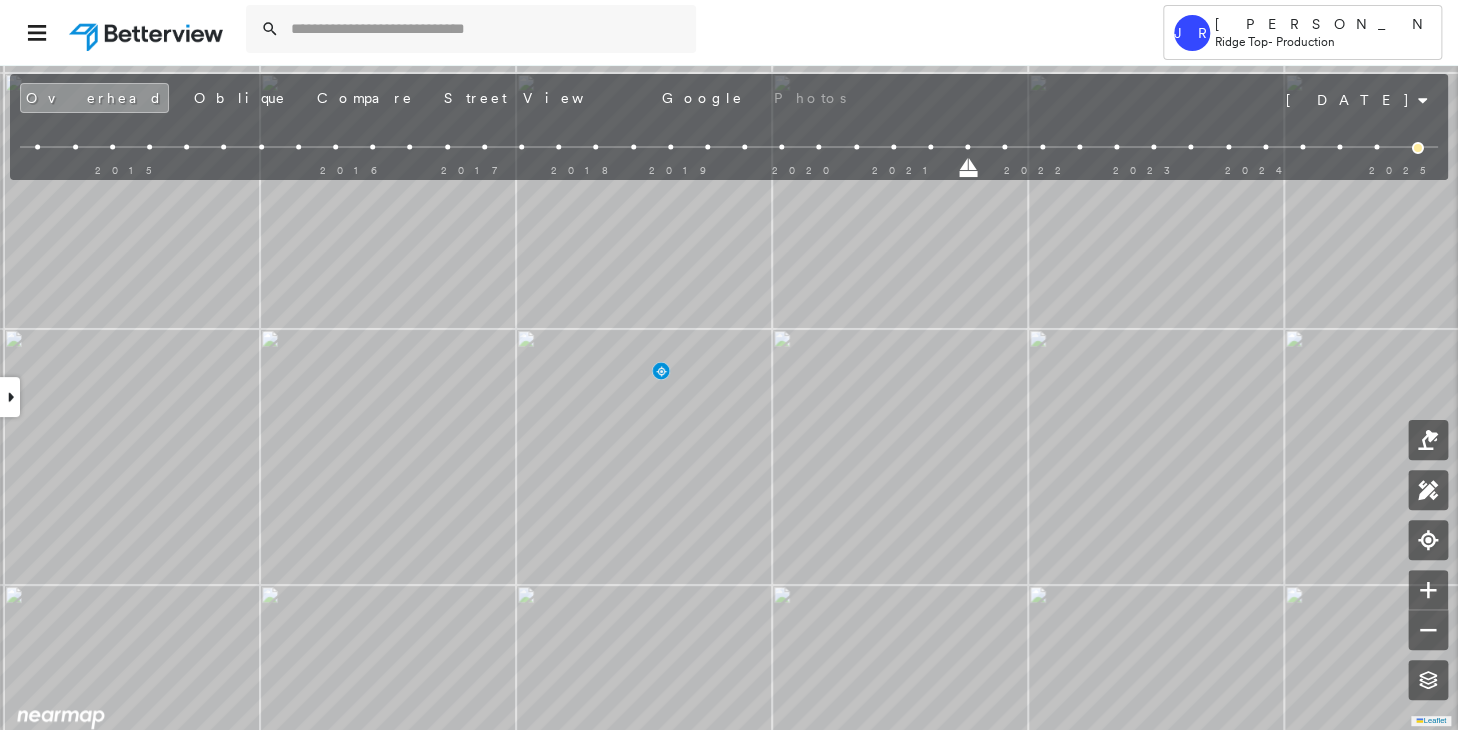 click at bounding box center (893, 147) 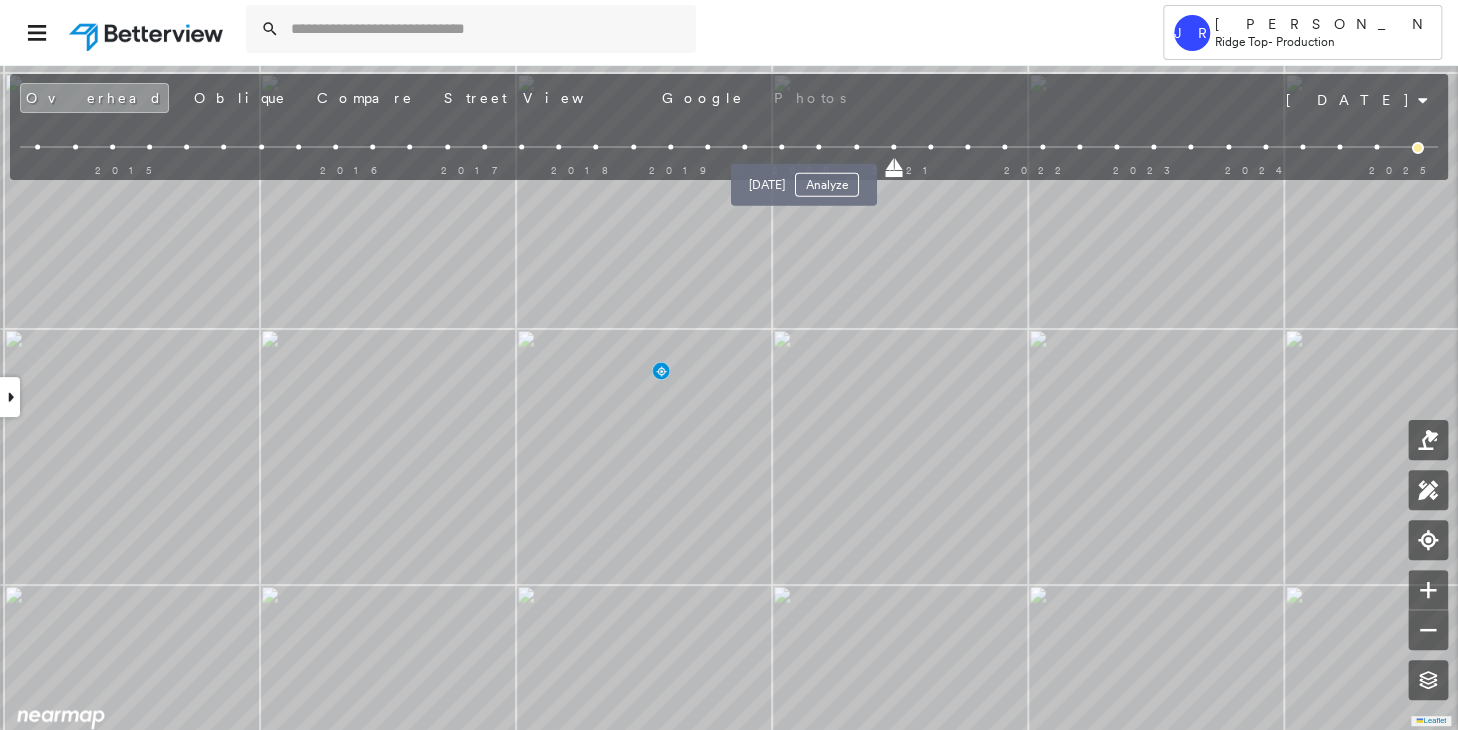 click at bounding box center [819, 147] 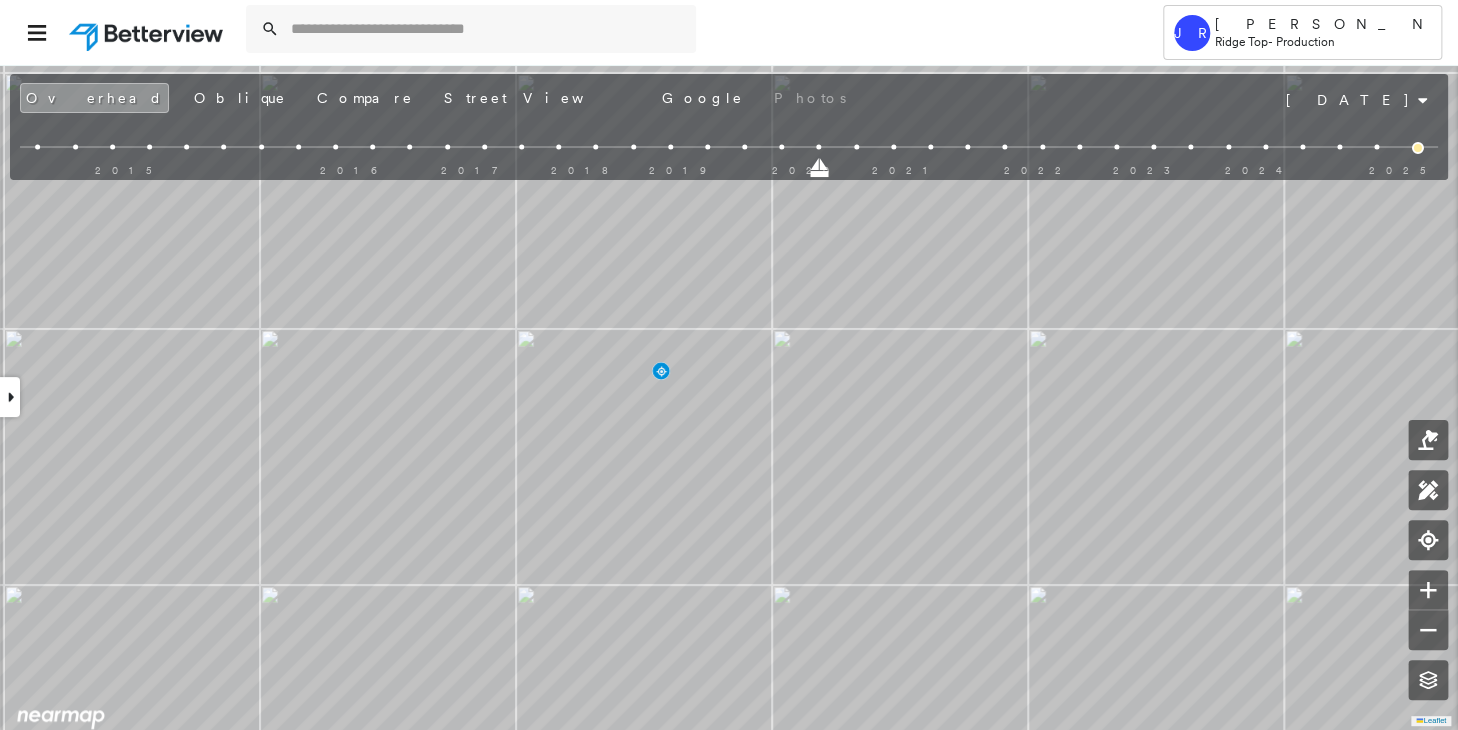 click on "Overhead Oblique Compare Street View Google Photos [DATE] 2015 2016 2017 2018 2019 2020 2021 2022 2023 2024 2025 2008 2009 2010 2011 2012 2013 2014 2015 2016 2017 2019 2021 2023 2024 2025" at bounding box center [729, 122] 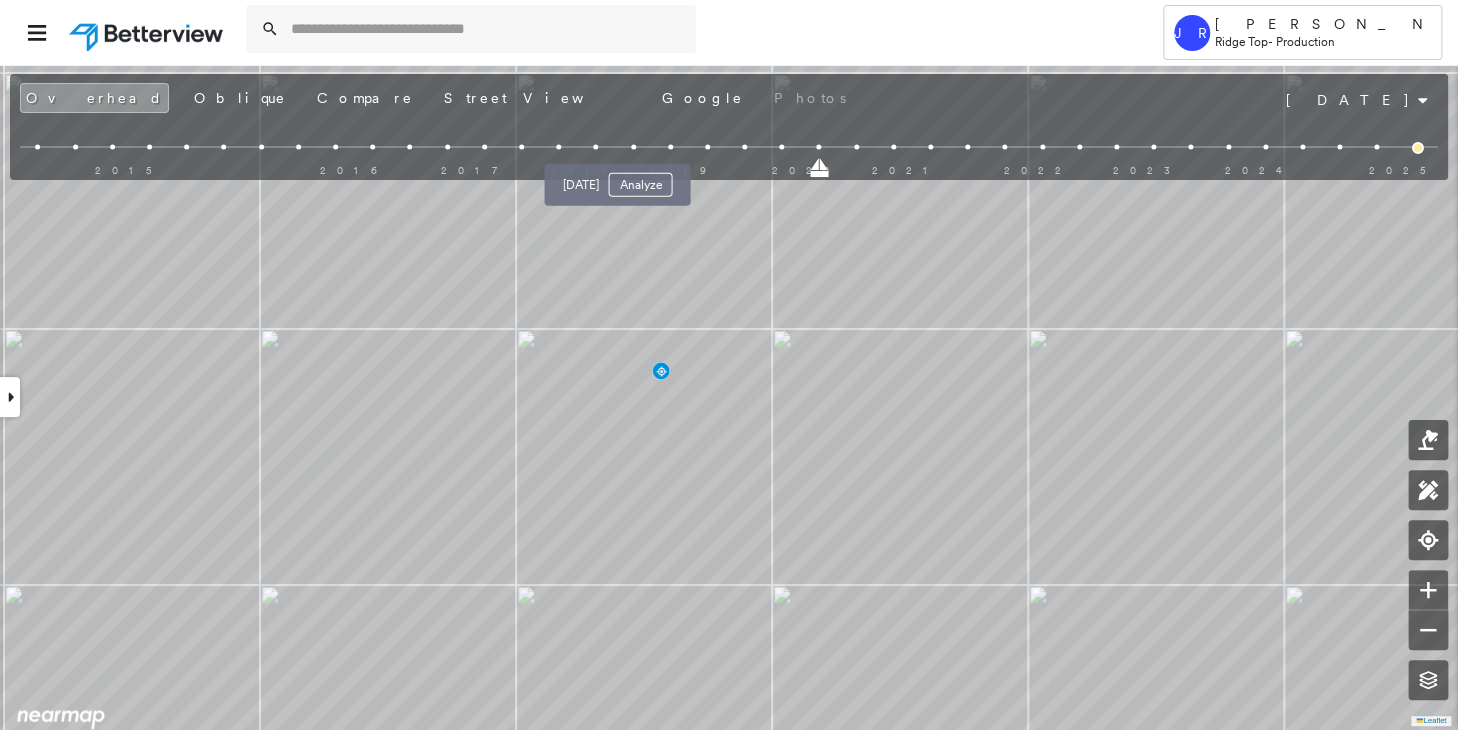 click at bounding box center [633, 147] 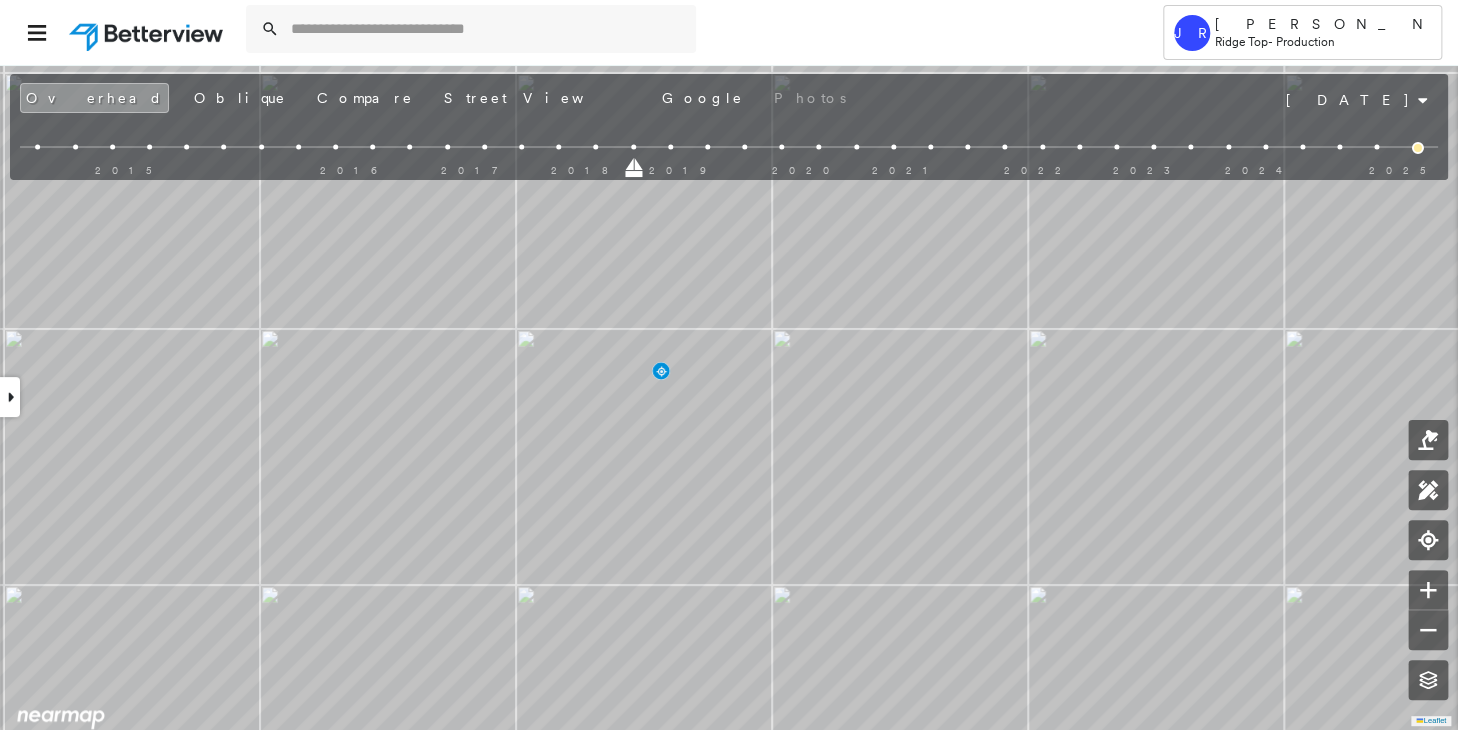 drag, startPoint x: 368, startPoint y: 144, endPoint x: 349, endPoint y: 148, distance: 19.416489 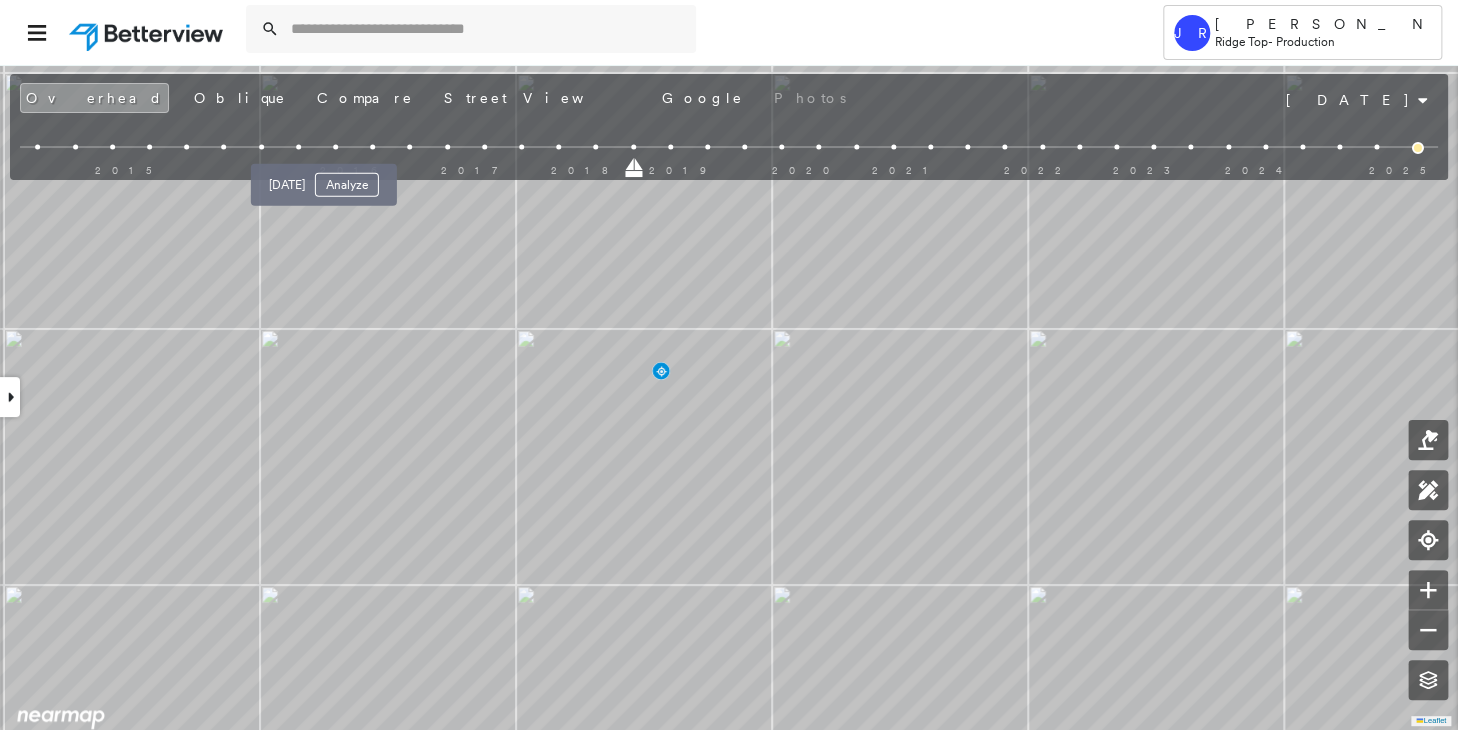click on "[DATE] Analyze" at bounding box center [324, 179] 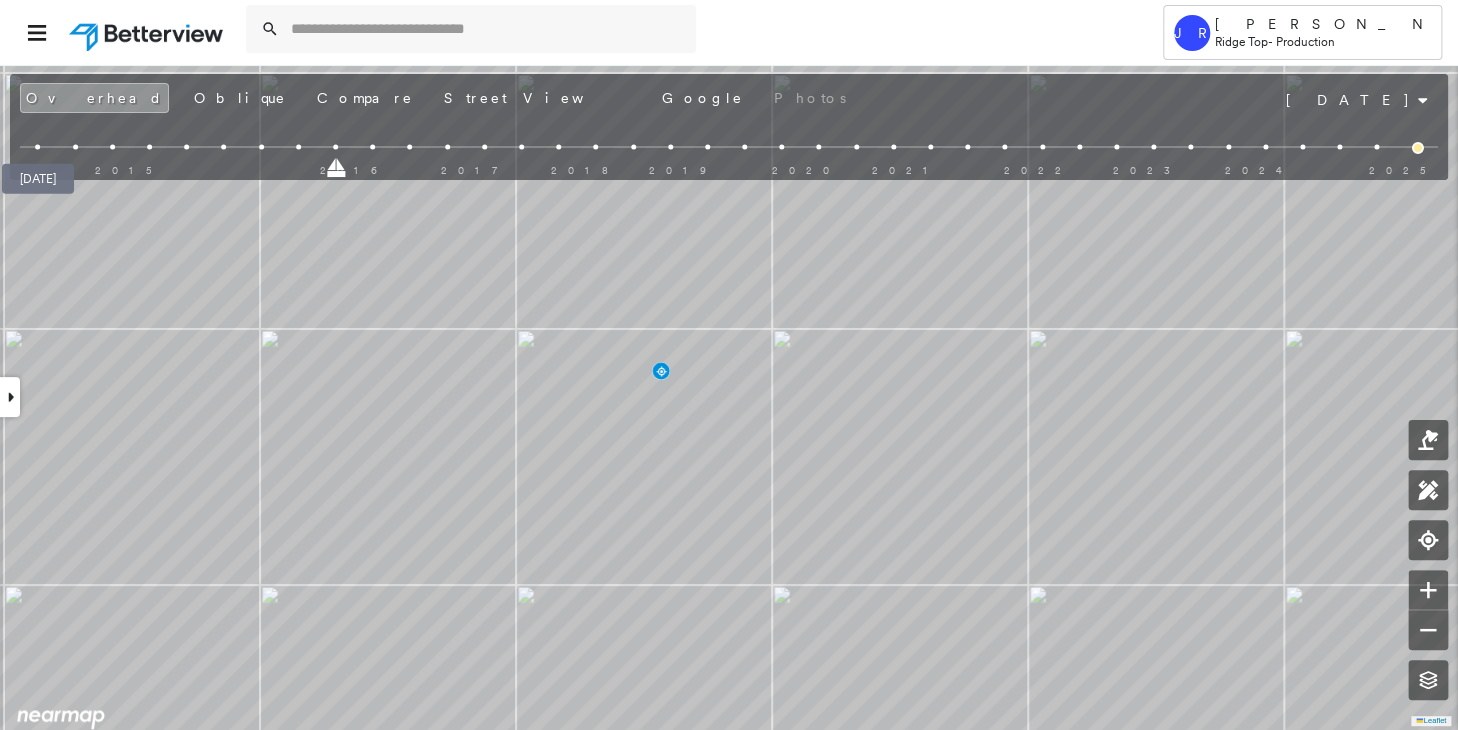 click at bounding box center (38, 147) 